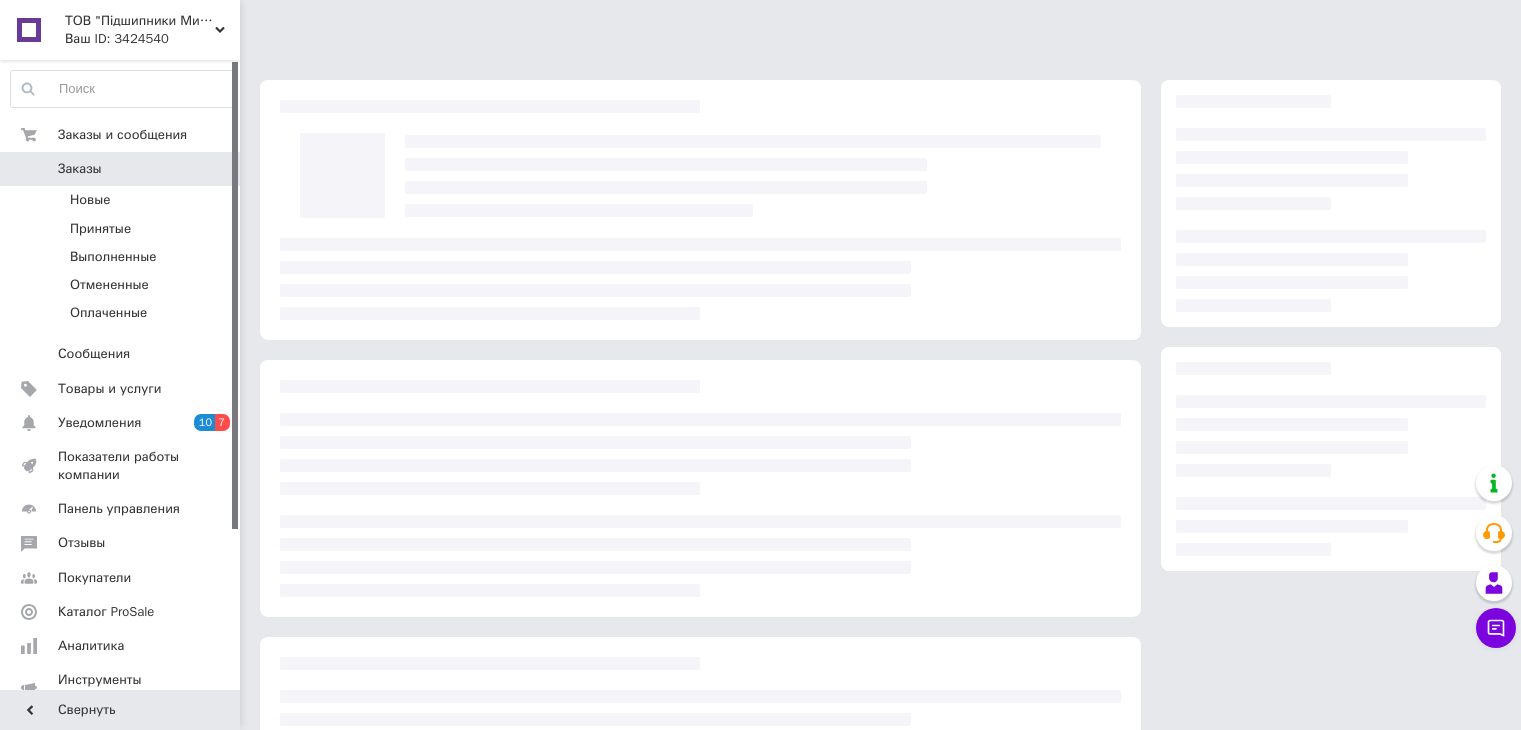scroll, scrollTop: 0, scrollLeft: 0, axis: both 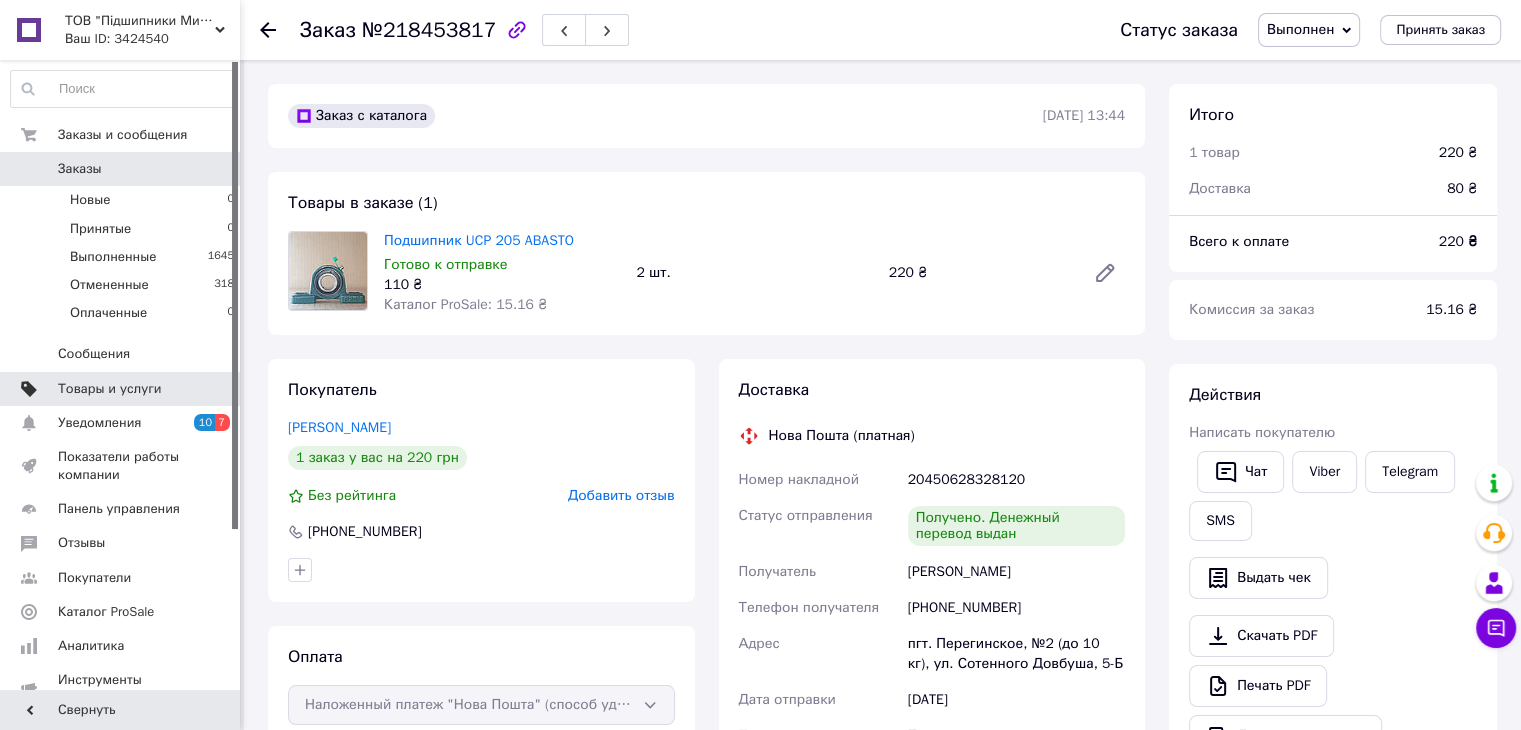 click on "Товары и услуги" at bounding box center [110, 389] 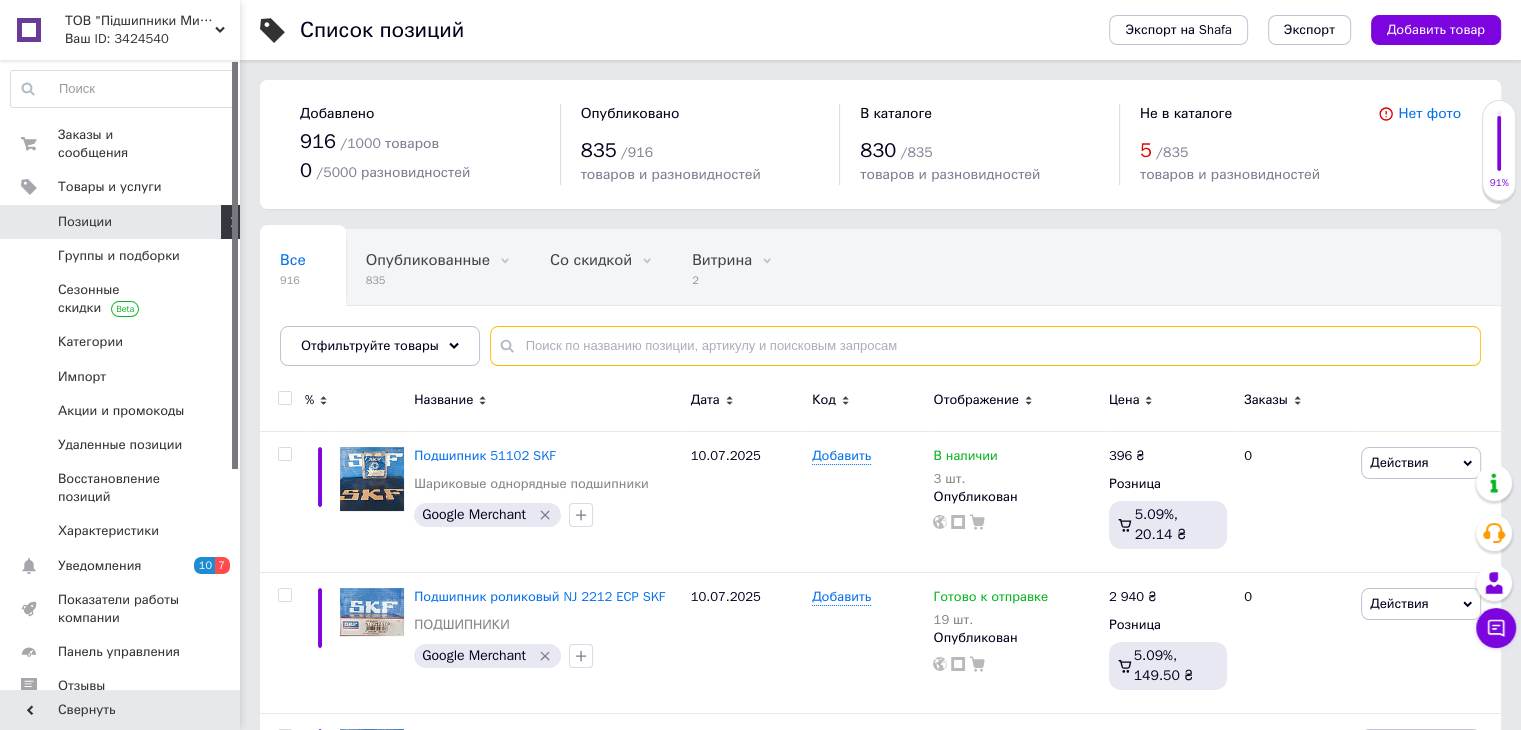 click at bounding box center [985, 346] 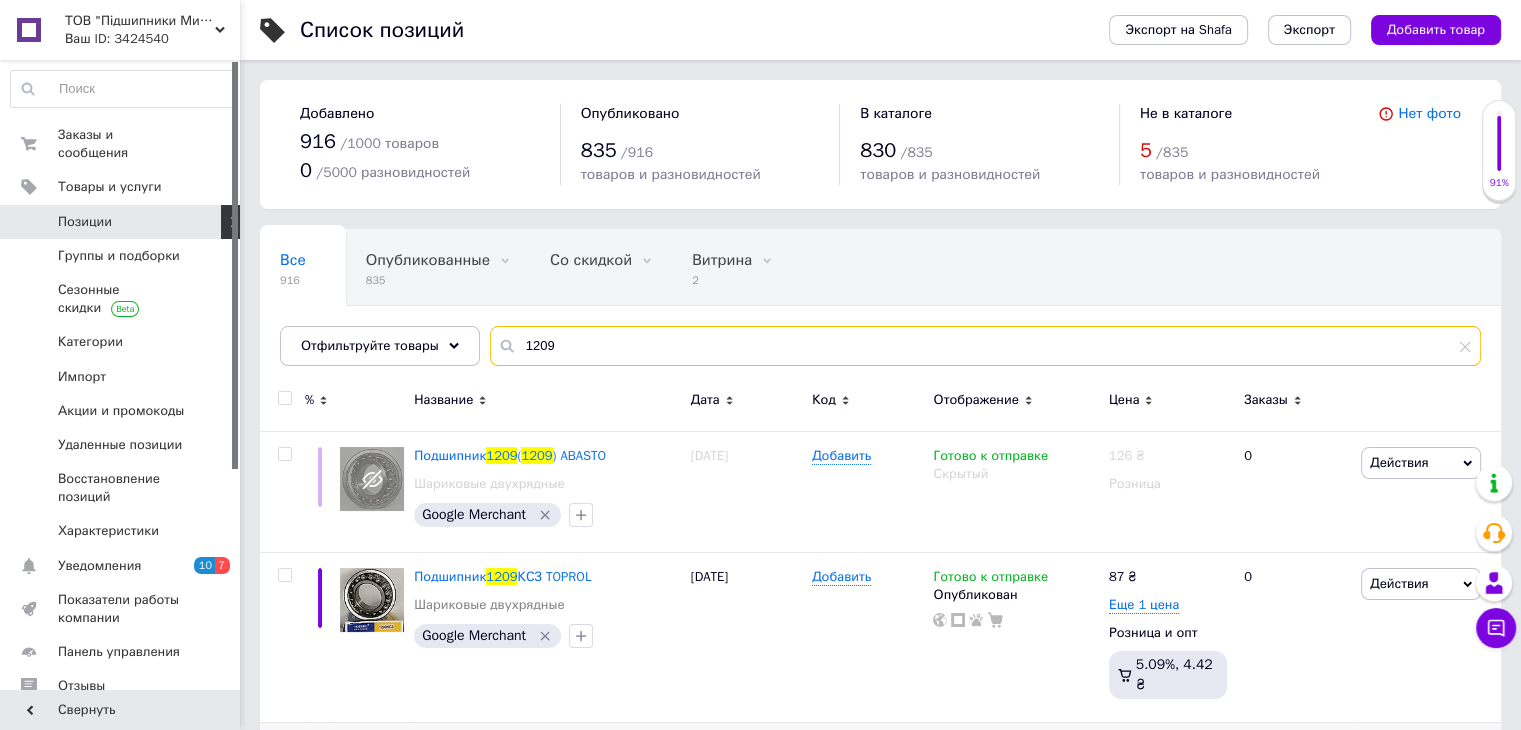 type on "1209" 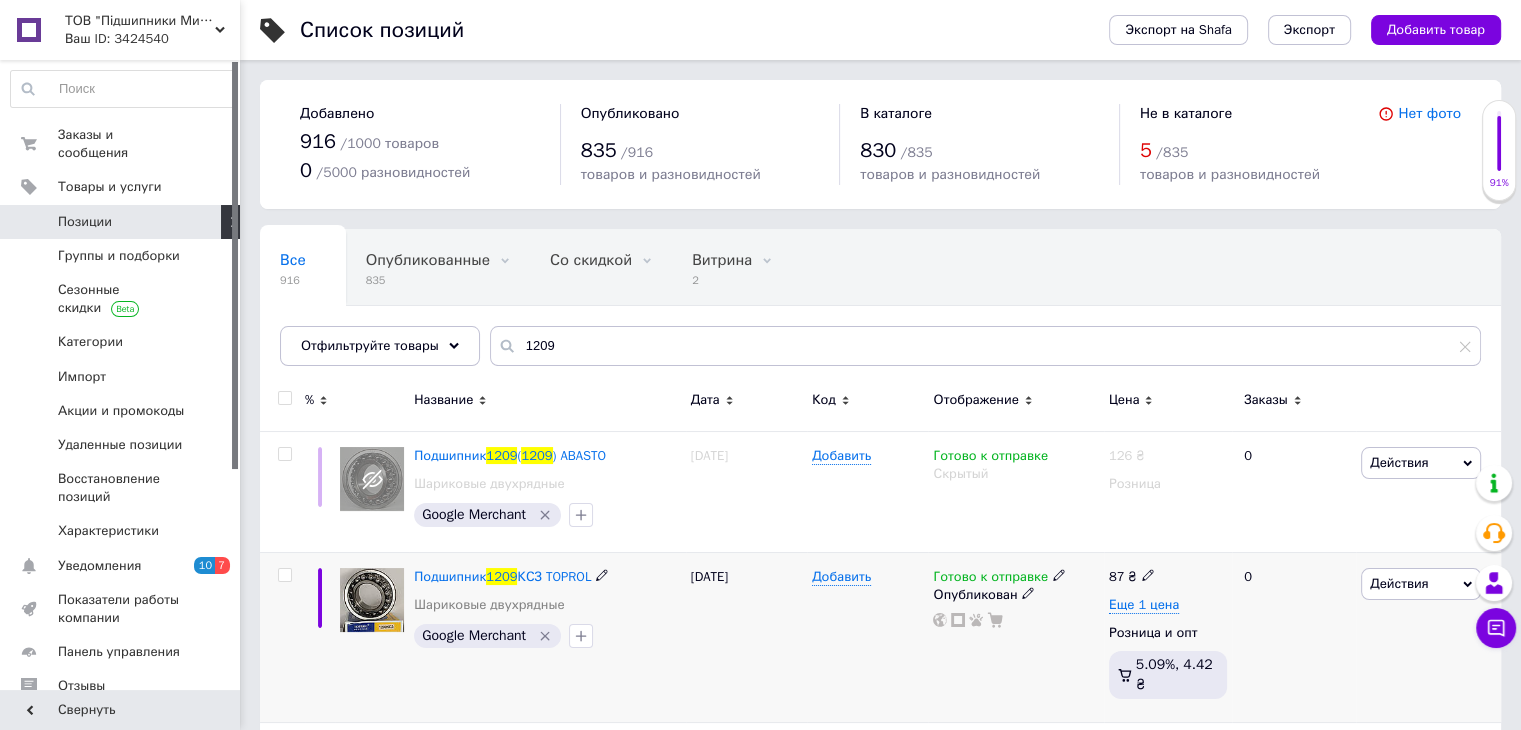 click at bounding box center (372, 600) 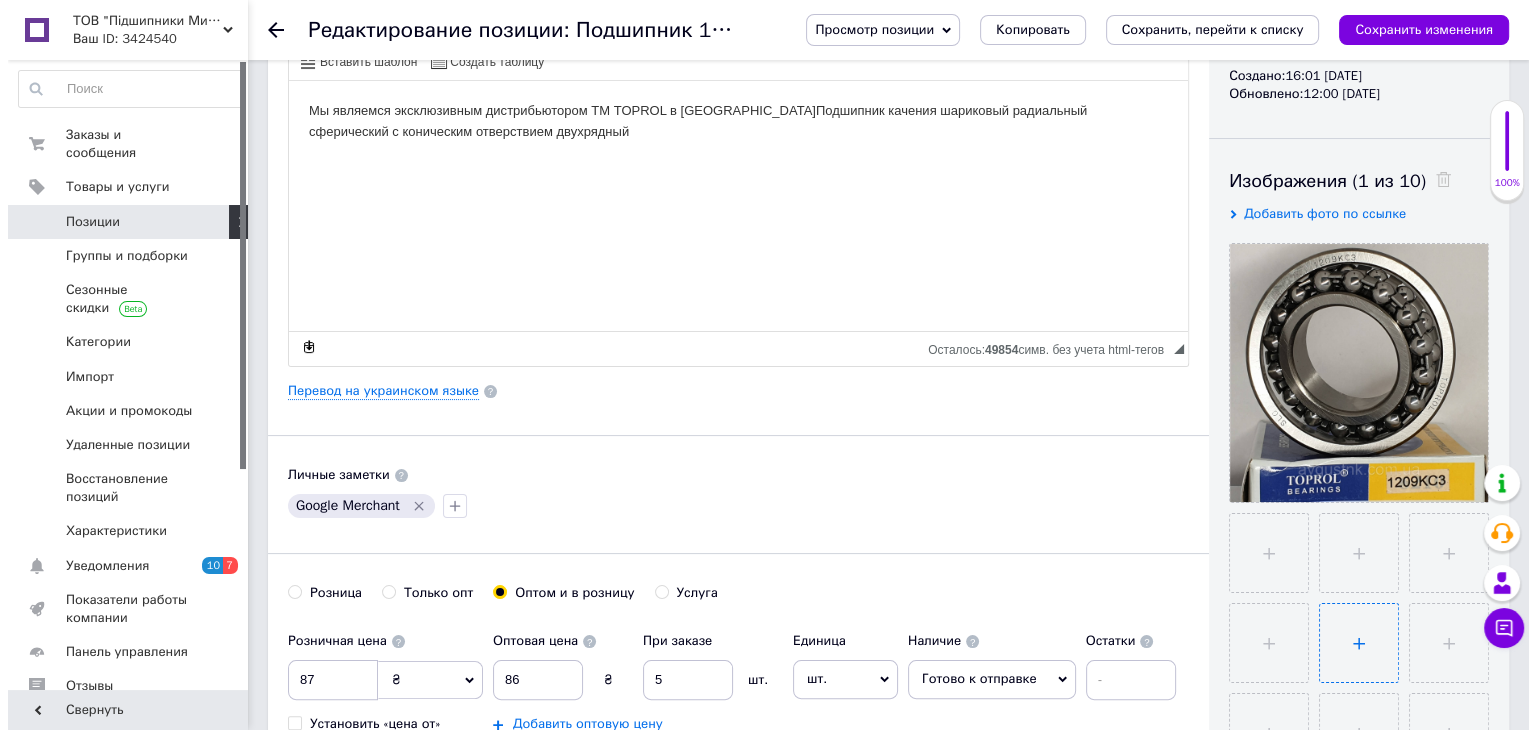 scroll, scrollTop: 300, scrollLeft: 0, axis: vertical 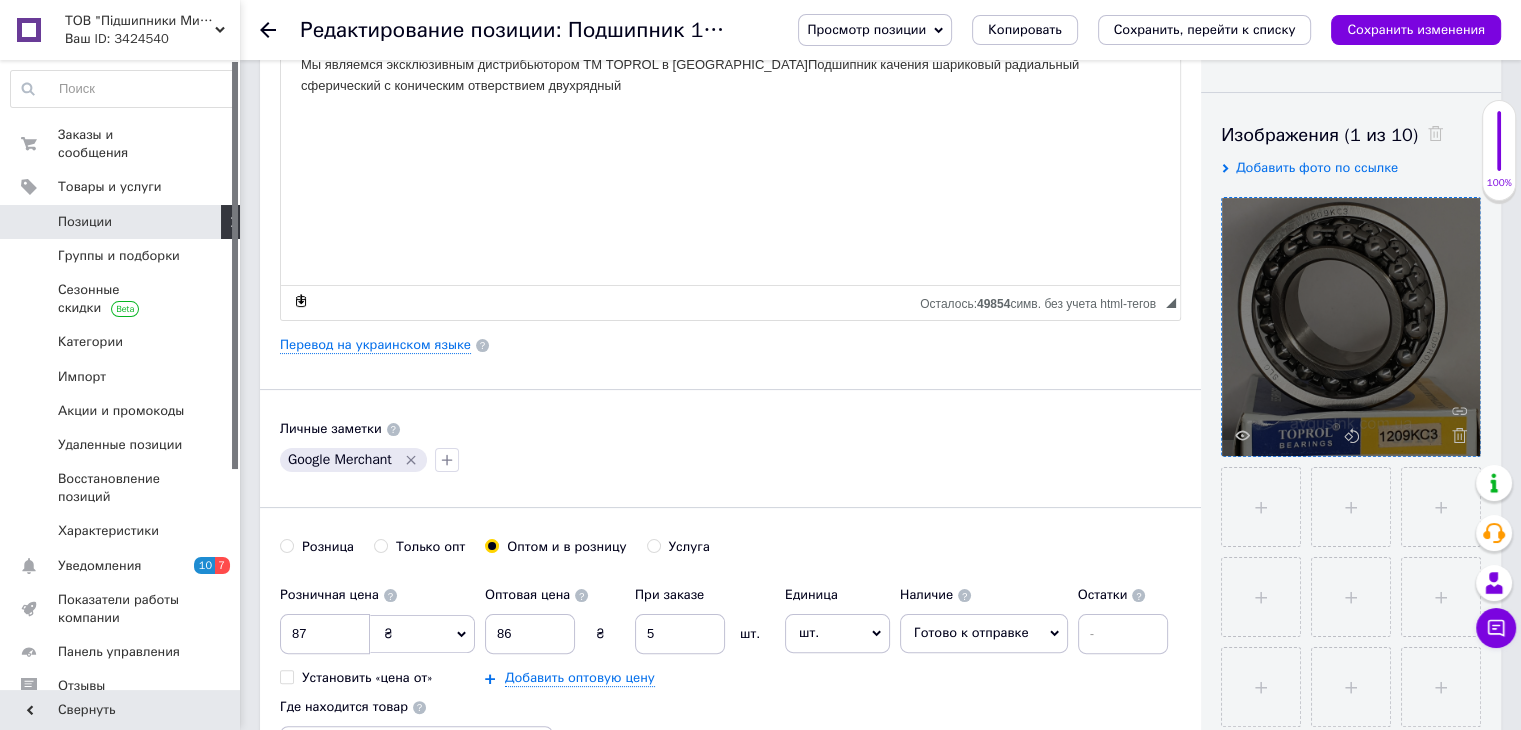 click at bounding box center [1351, 327] 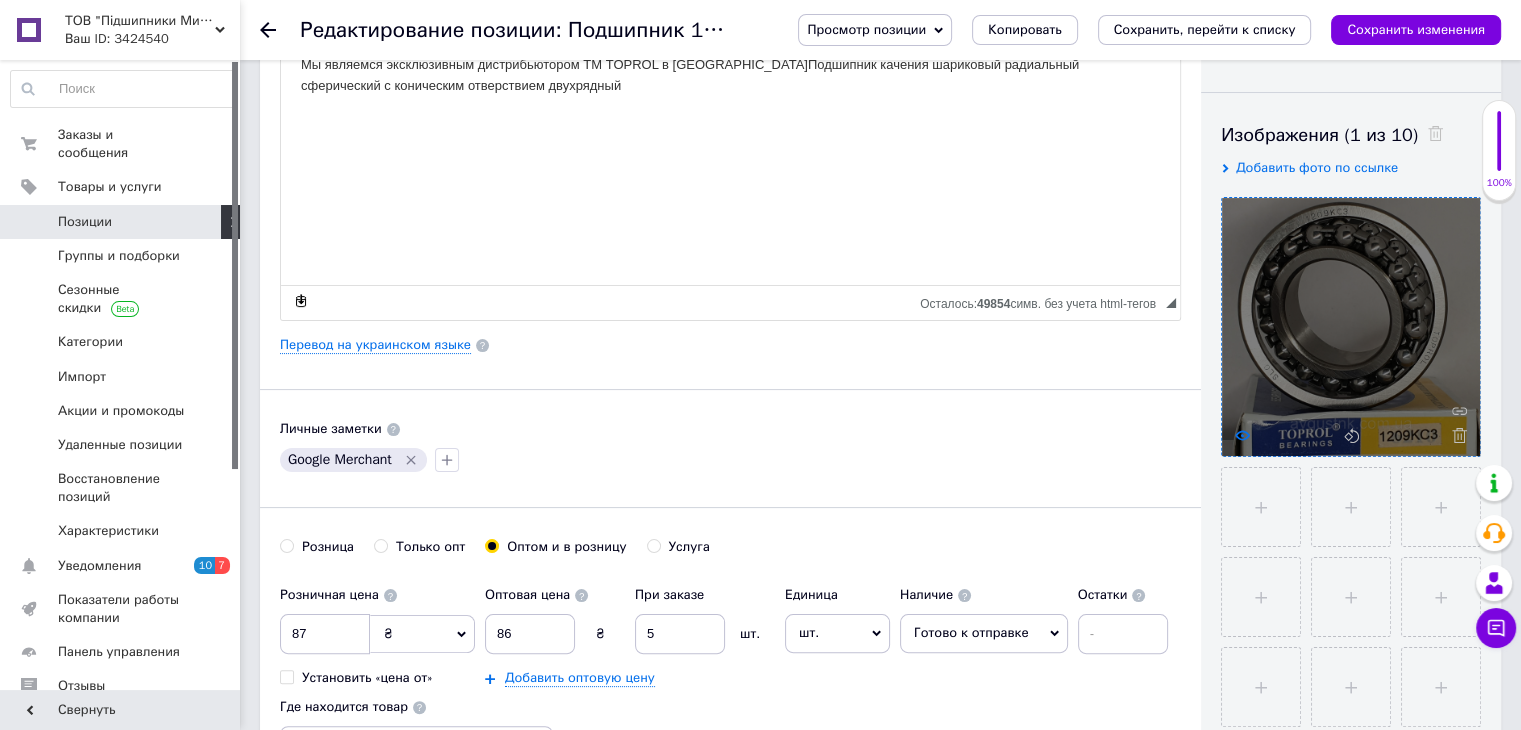 click 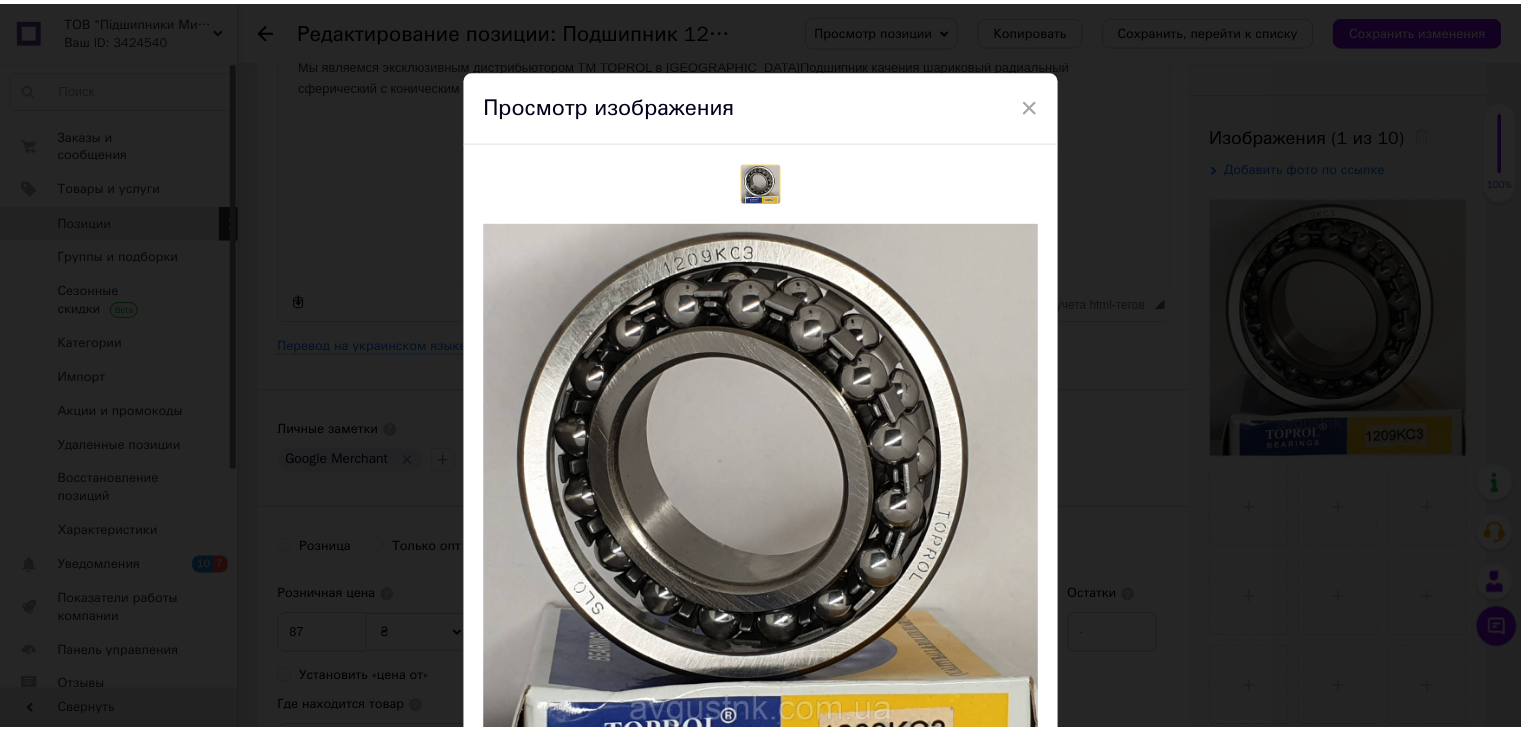 scroll, scrollTop: 200, scrollLeft: 0, axis: vertical 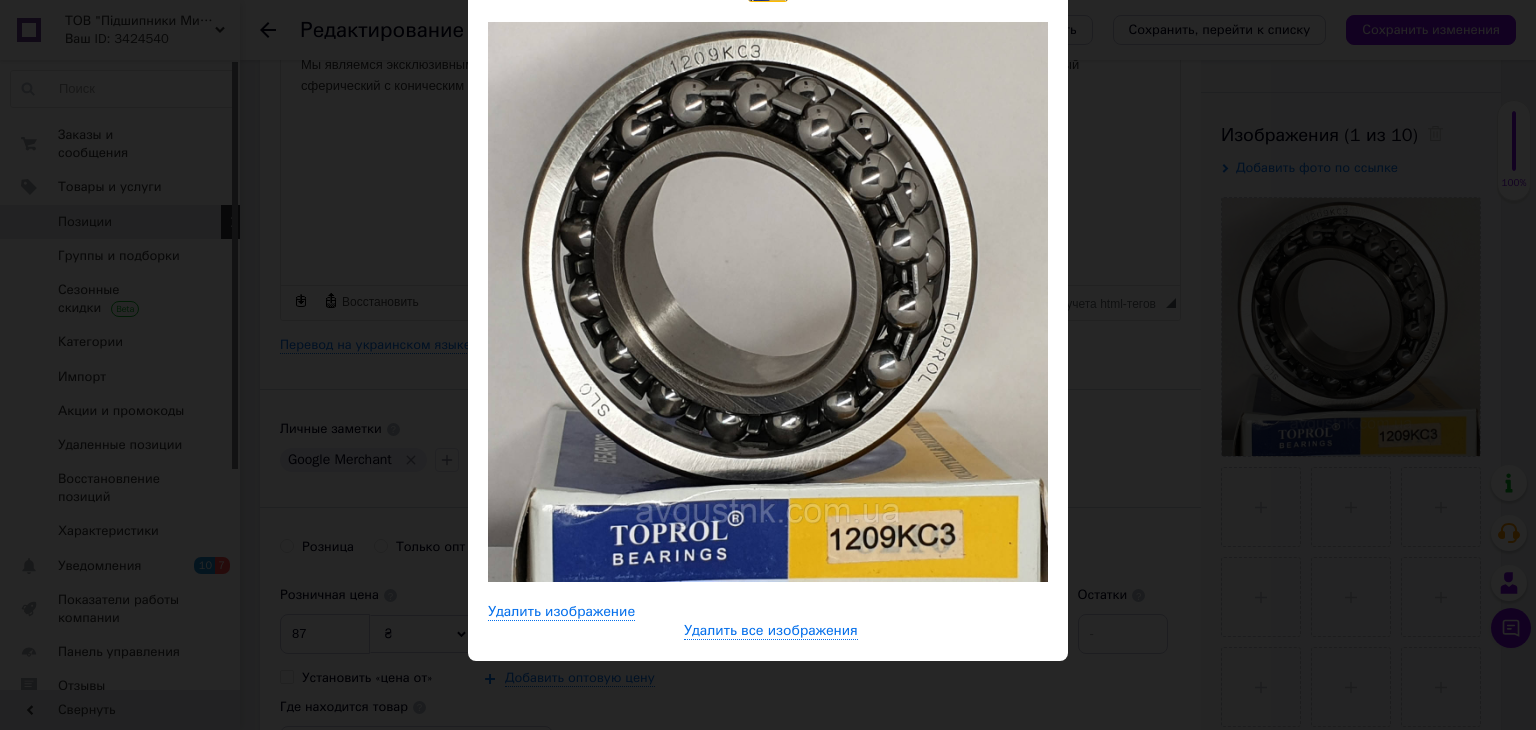 drag, startPoint x: 1283, startPoint y: 138, endPoint x: 1272, endPoint y: 137, distance: 11.045361 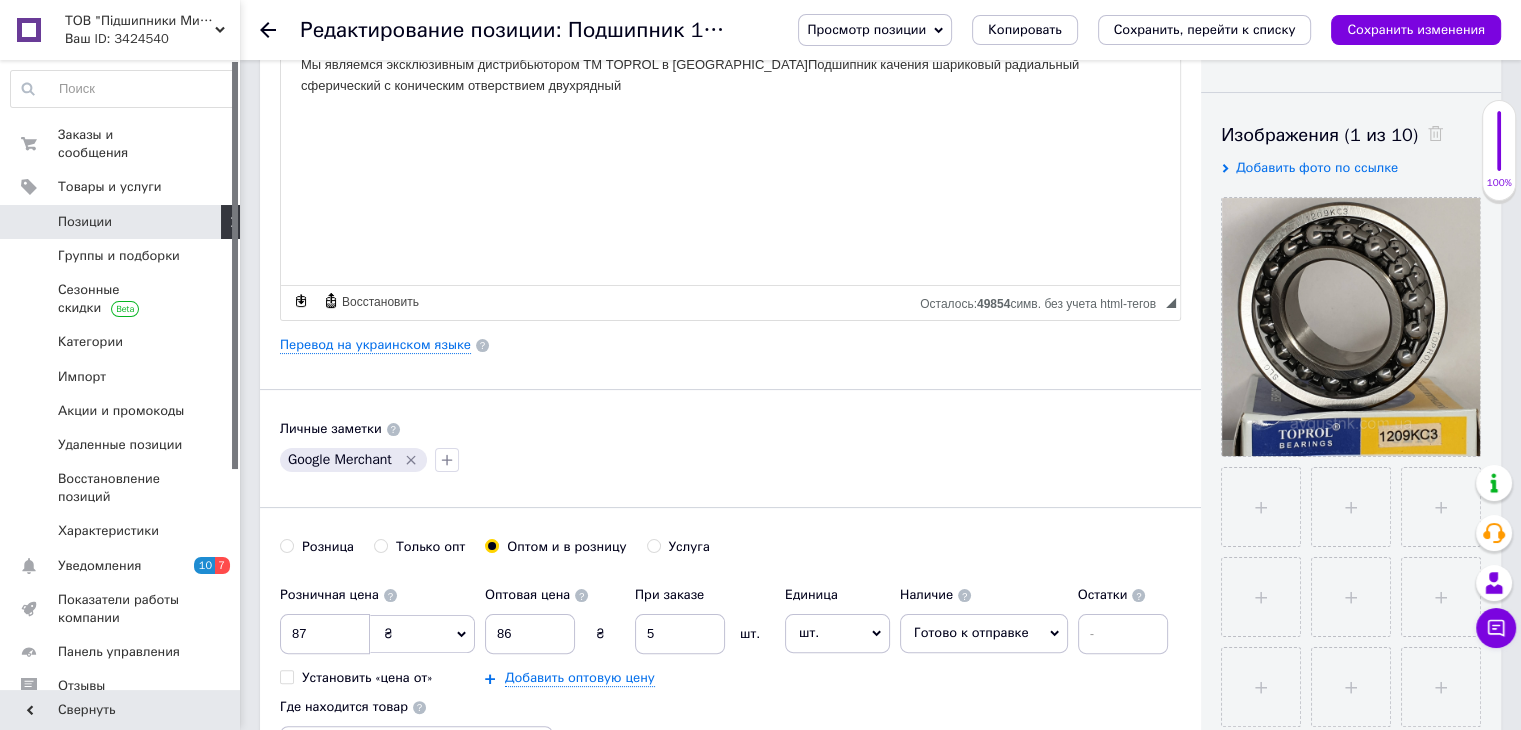 click 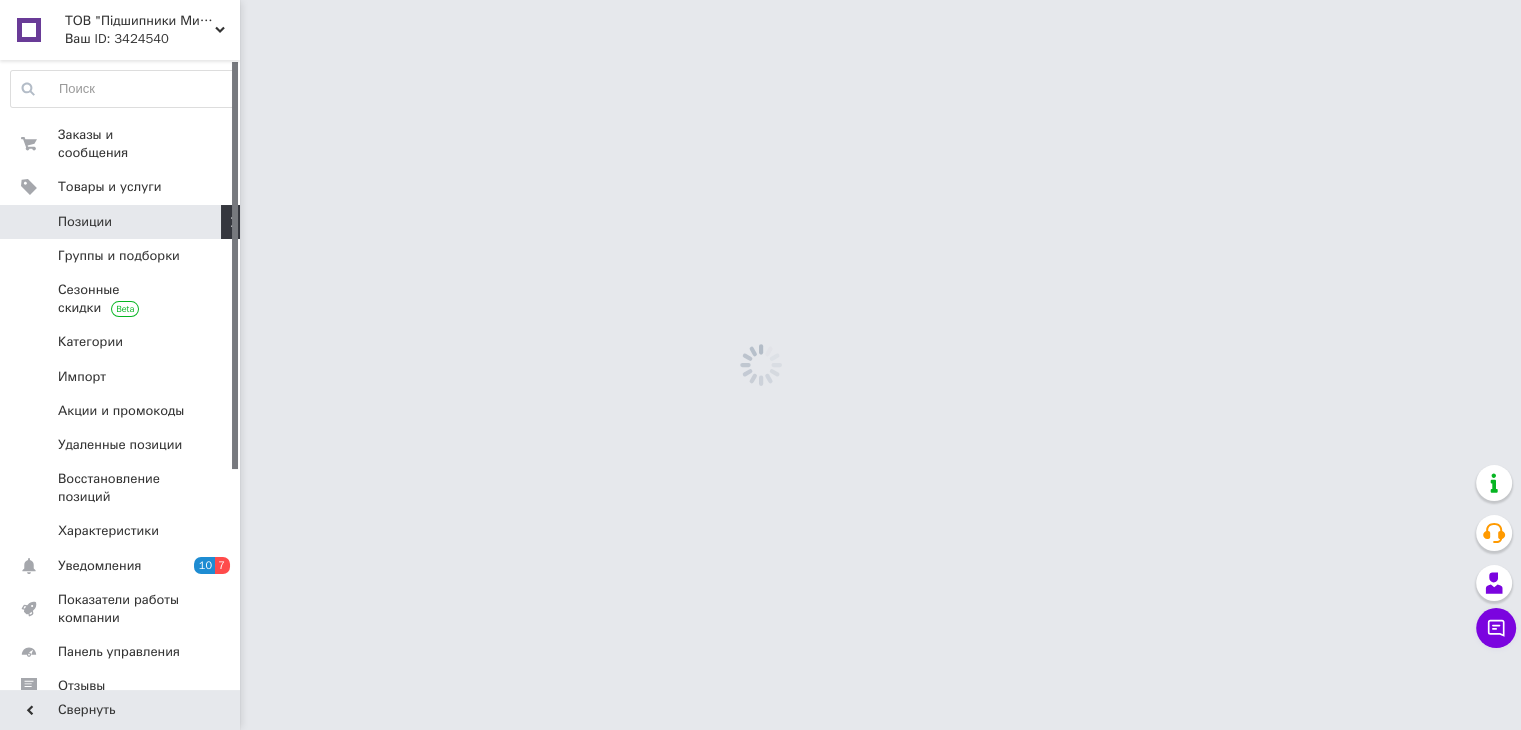 scroll, scrollTop: 0, scrollLeft: 0, axis: both 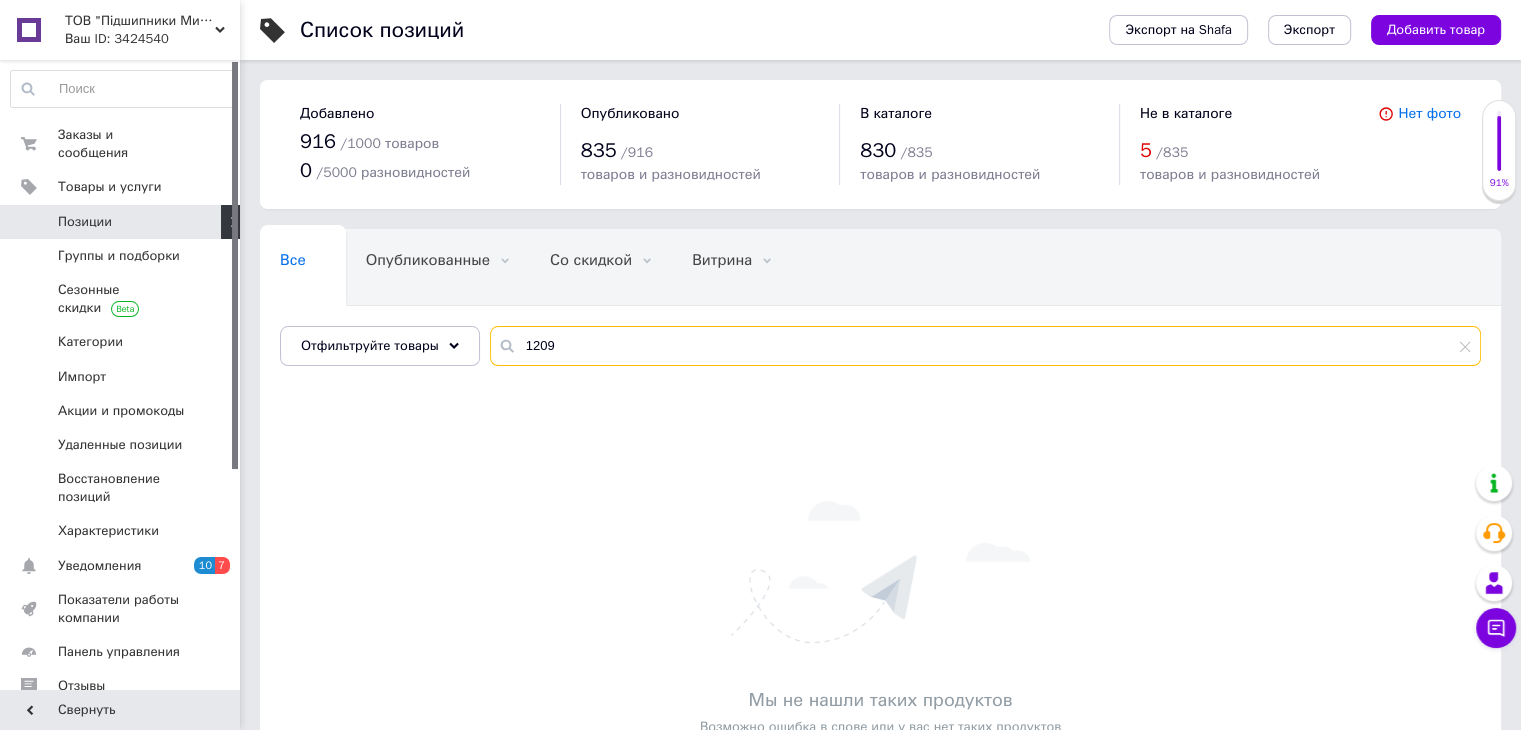 click on "1209" at bounding box center (985, 346) 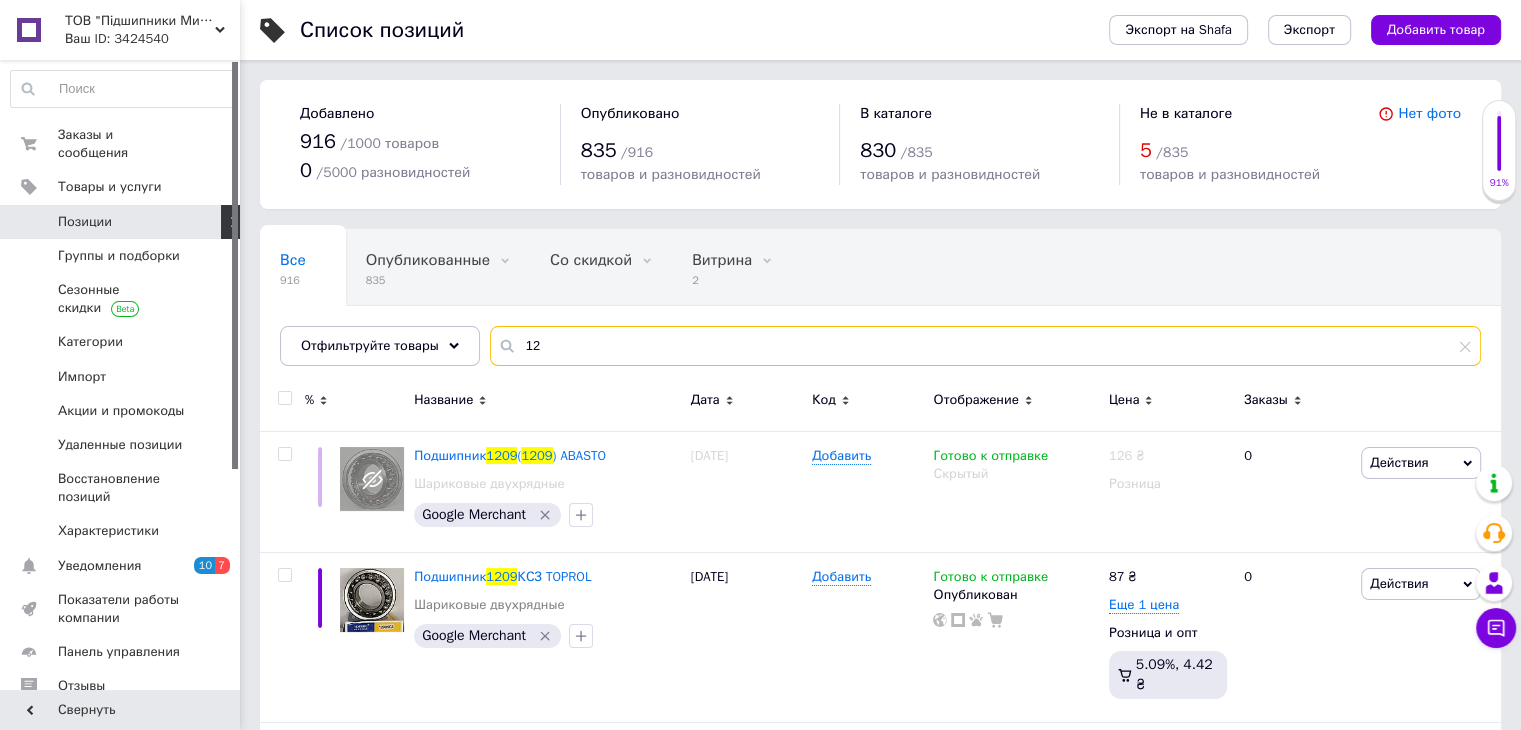 type on "1" 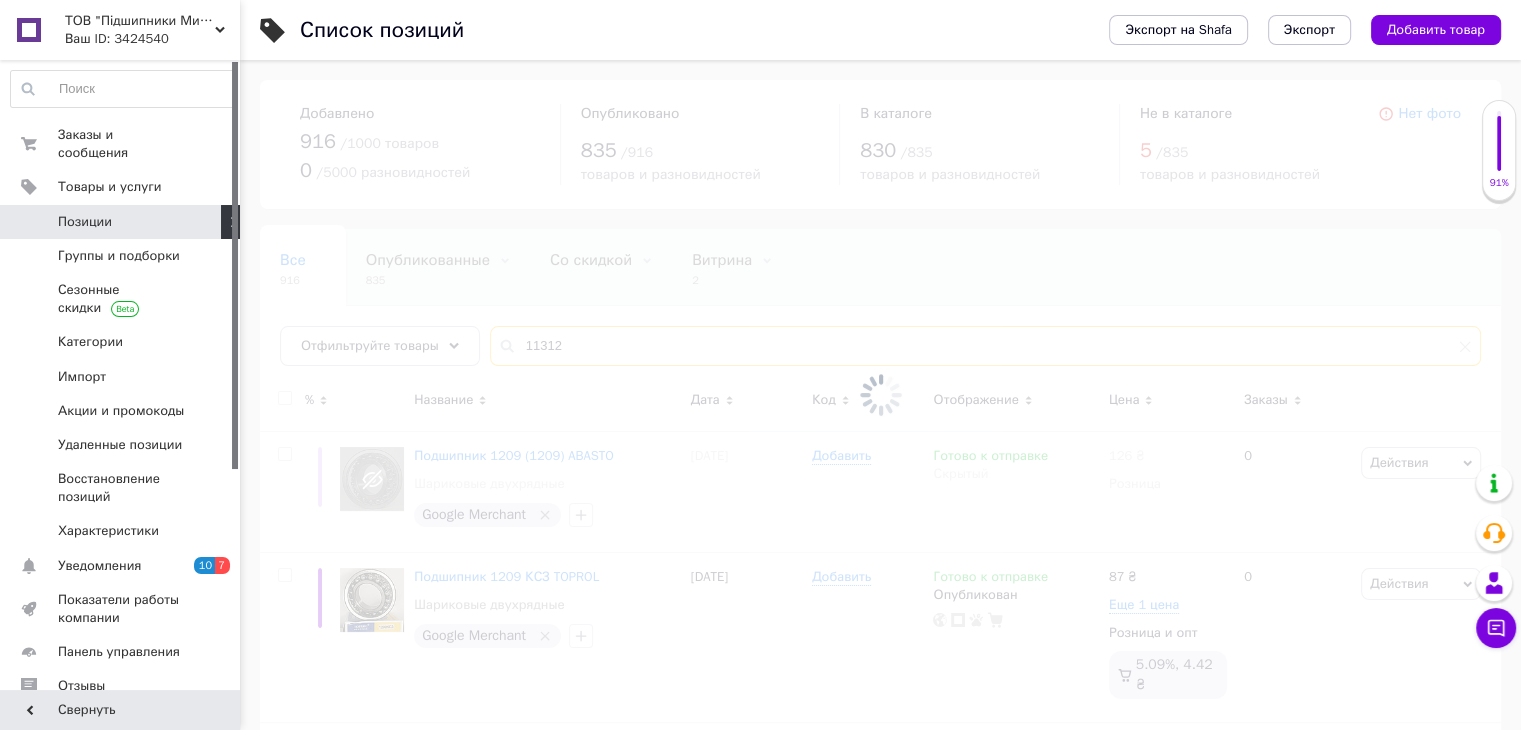 type on "11312" 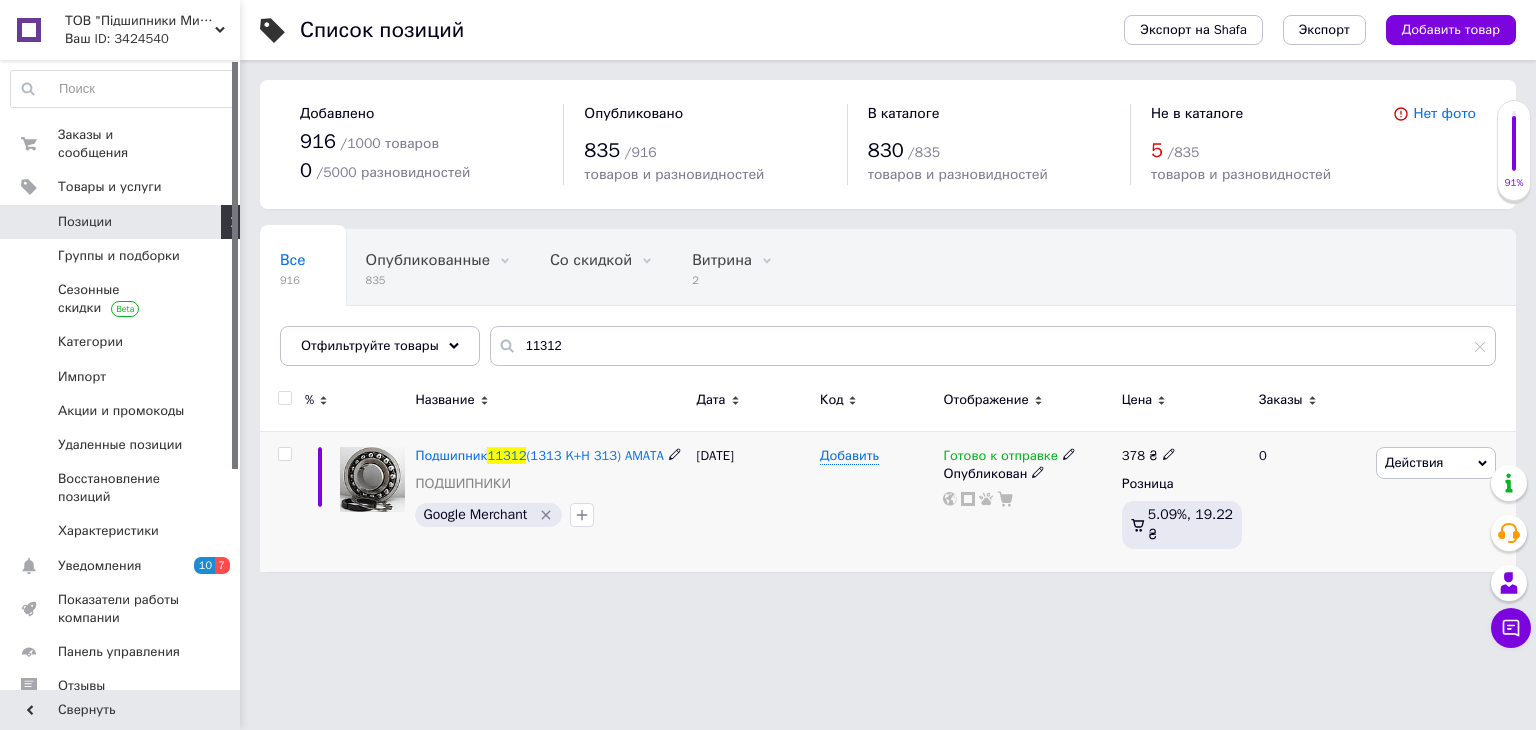 drag, startPoint x: 1166, startPoint y: 453, endPoint x: 1176, endPoint y: 469, distance: 18.867962 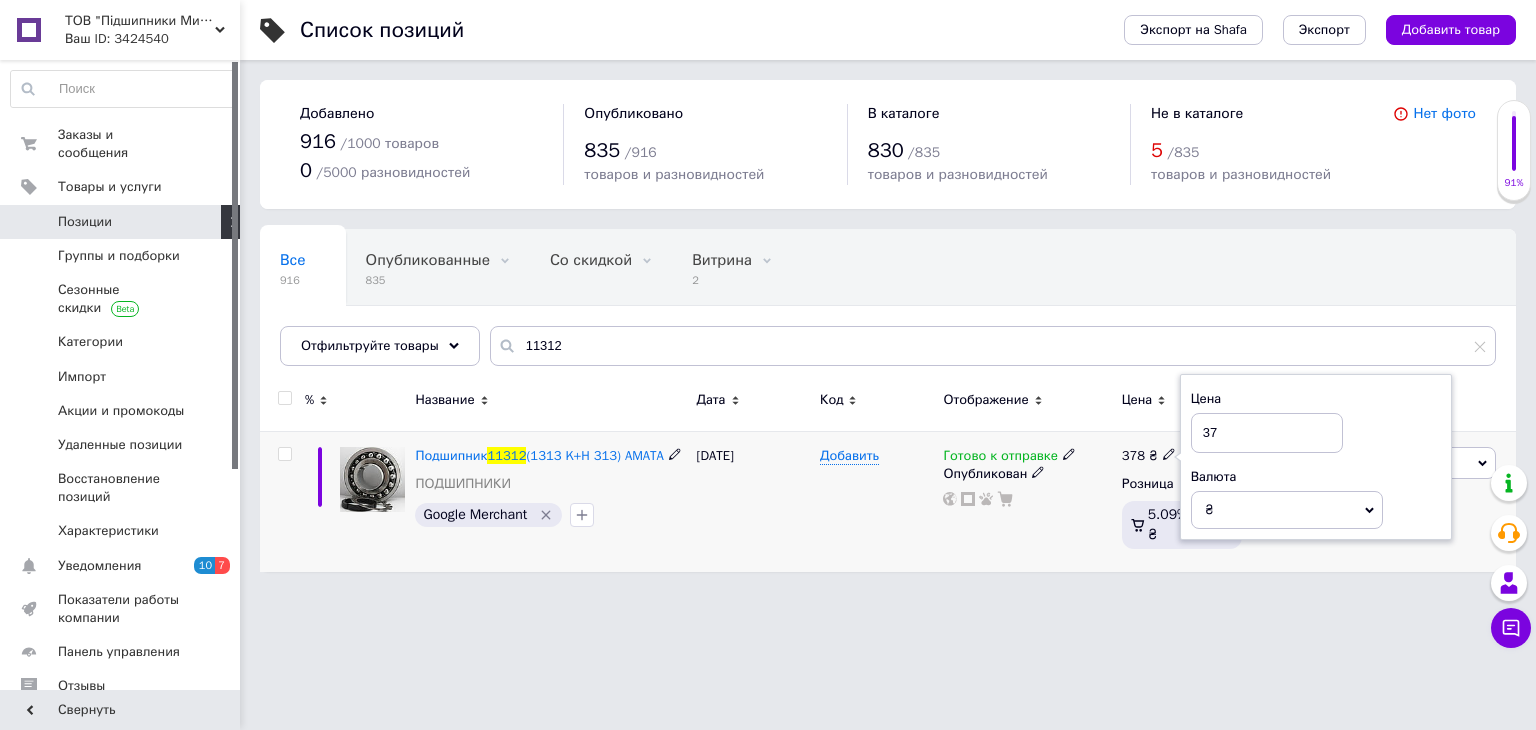type on "3" 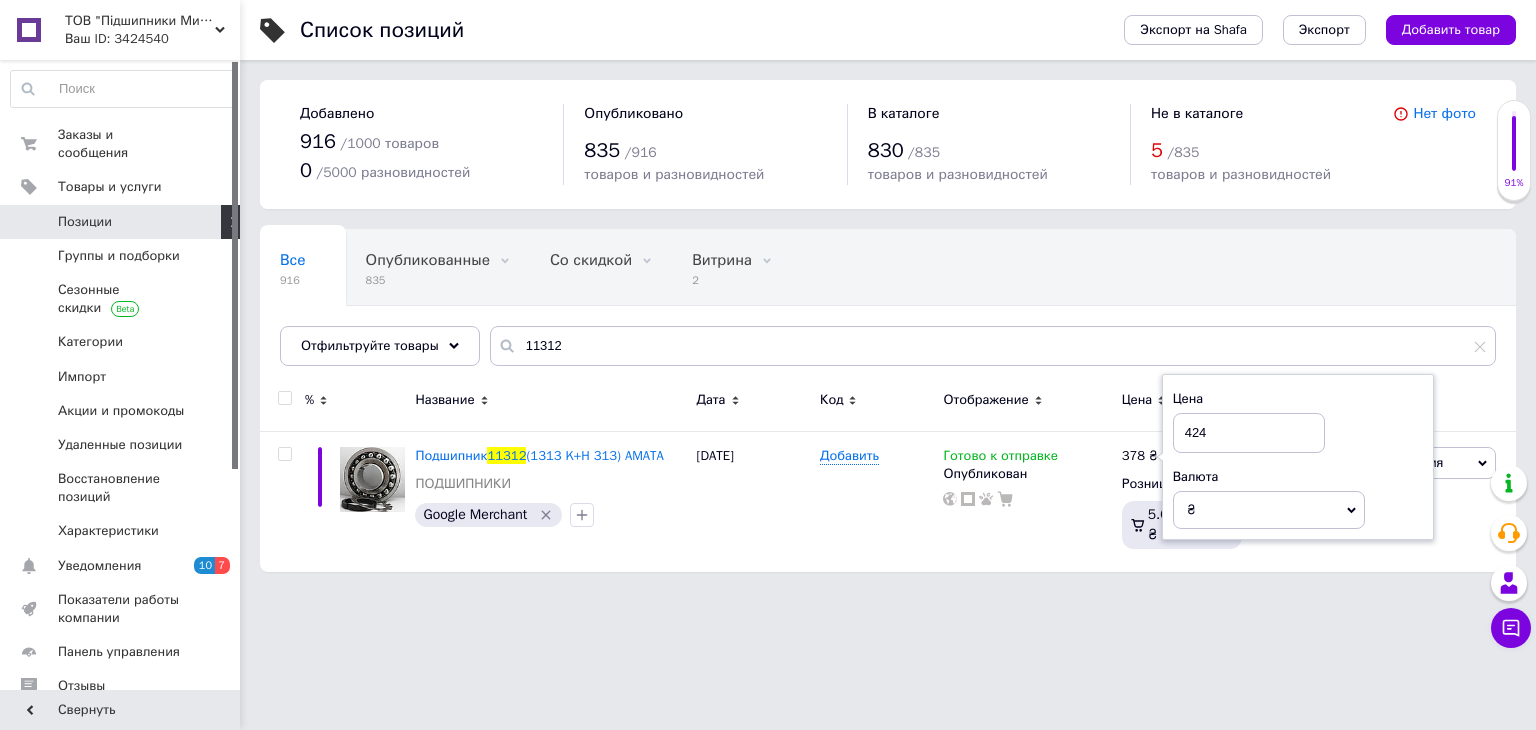 type on "424" 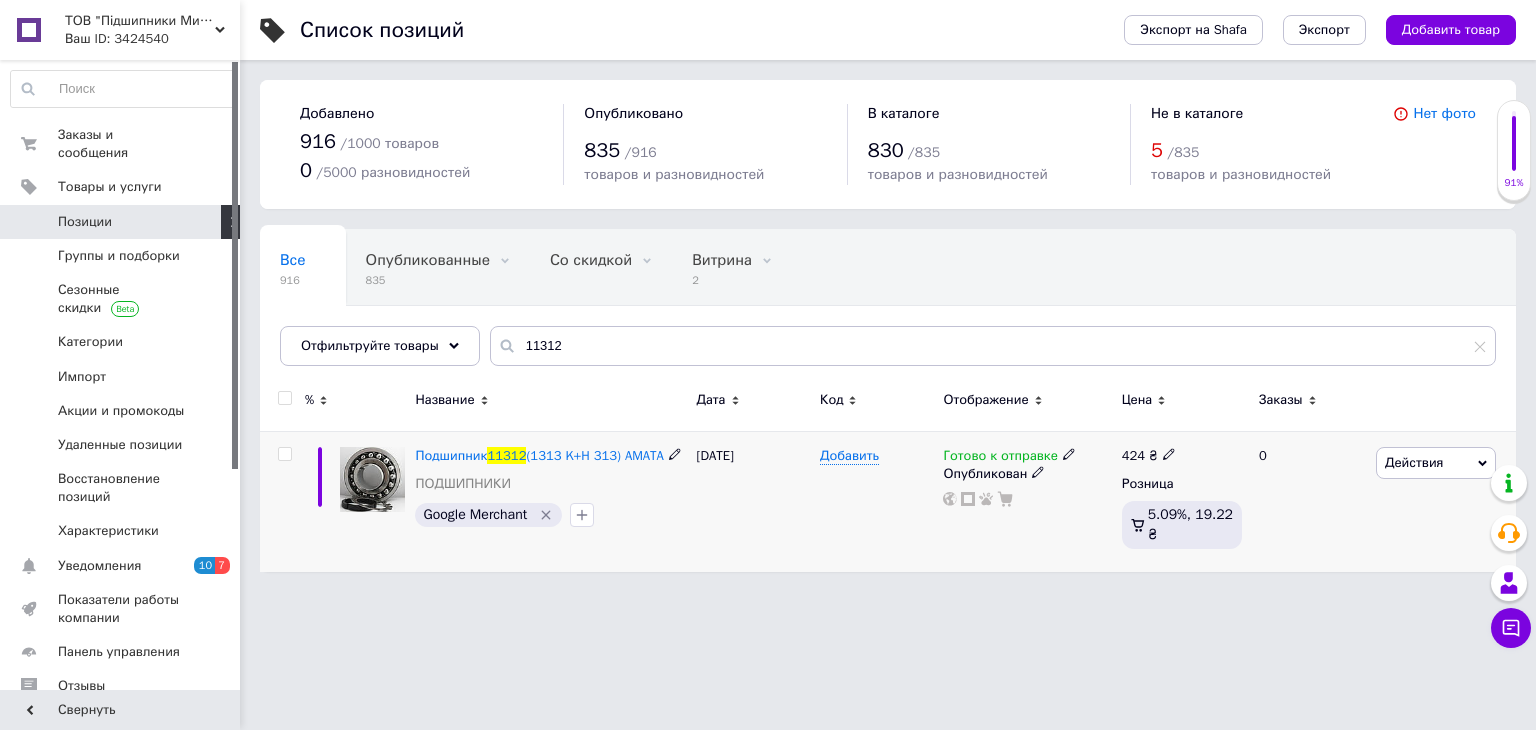 click at bounding box center (372, 479) 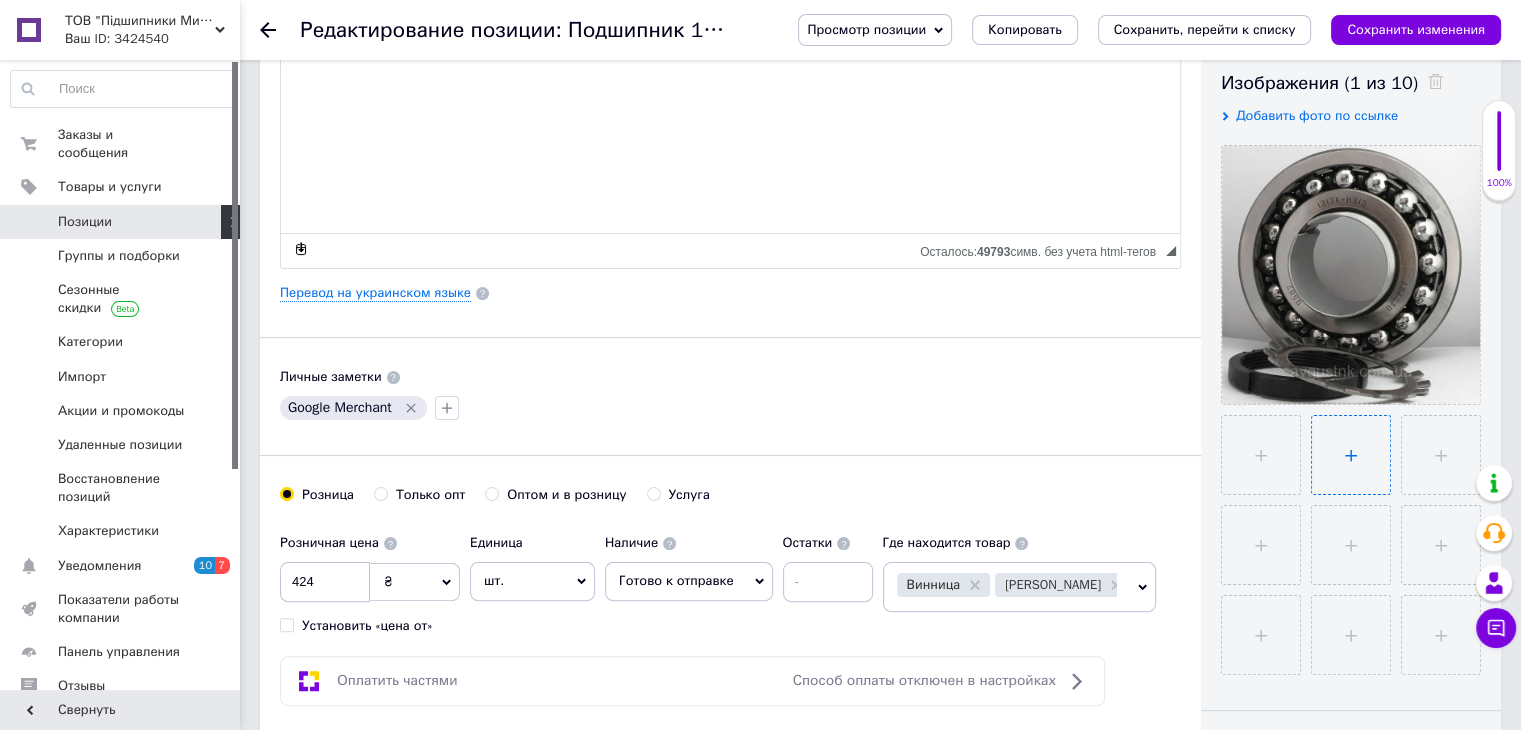 scroll, scrollTop: 400, scrollLeft: 0, axis: vertical 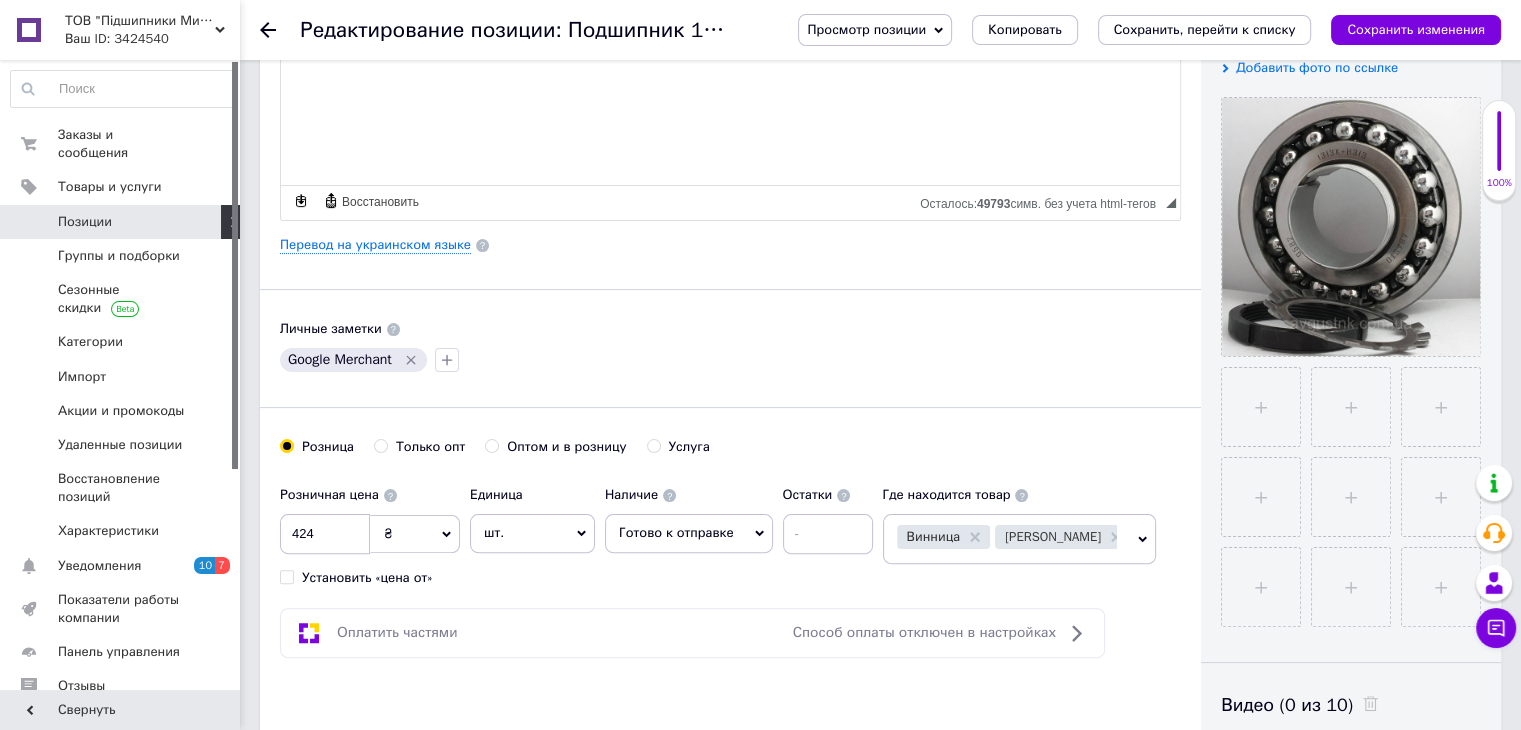 drag, startPoint x: 264, startPoint y: 27, endPoint x: 428, endPoint y: 180, distance: 224.28777 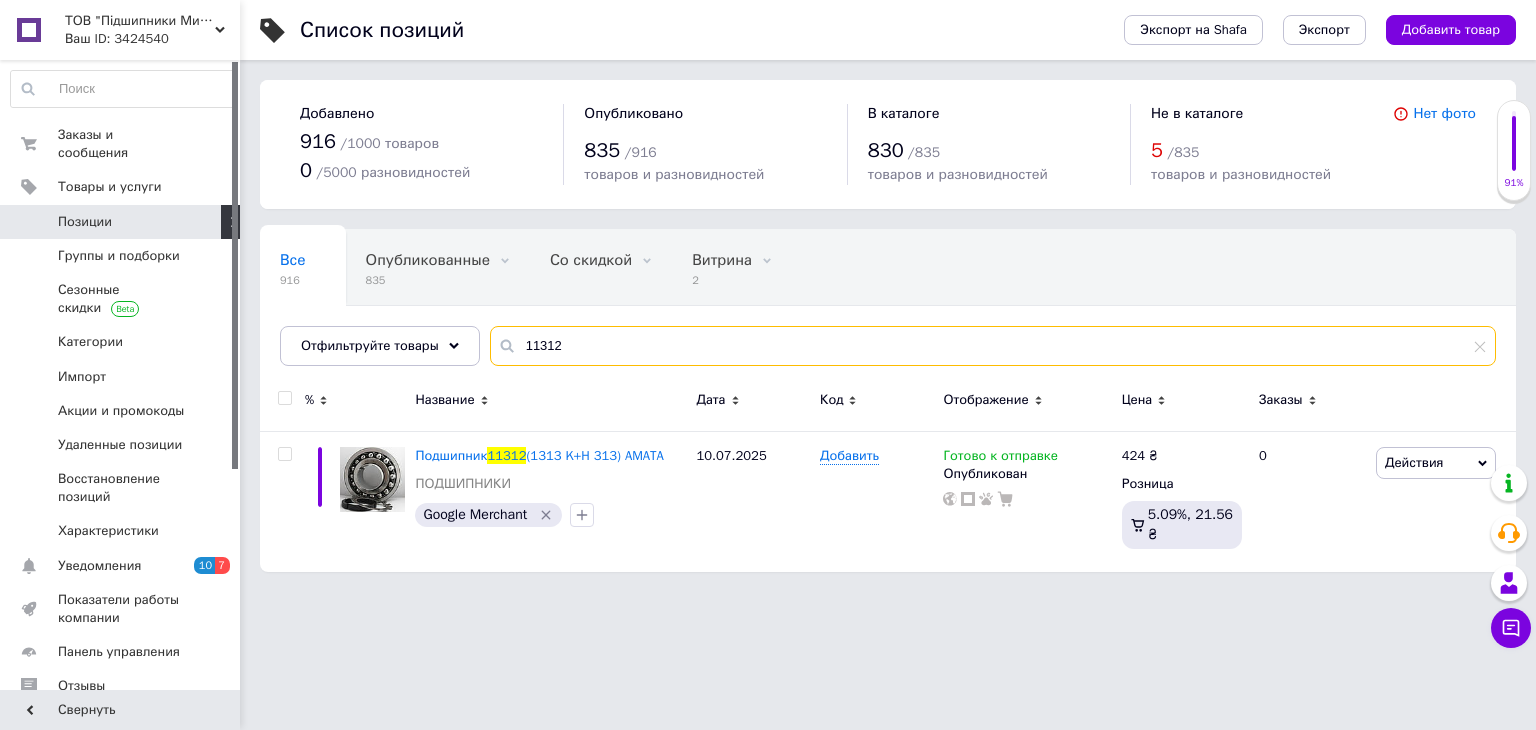click on "11312" at bounding box center [993, 346] 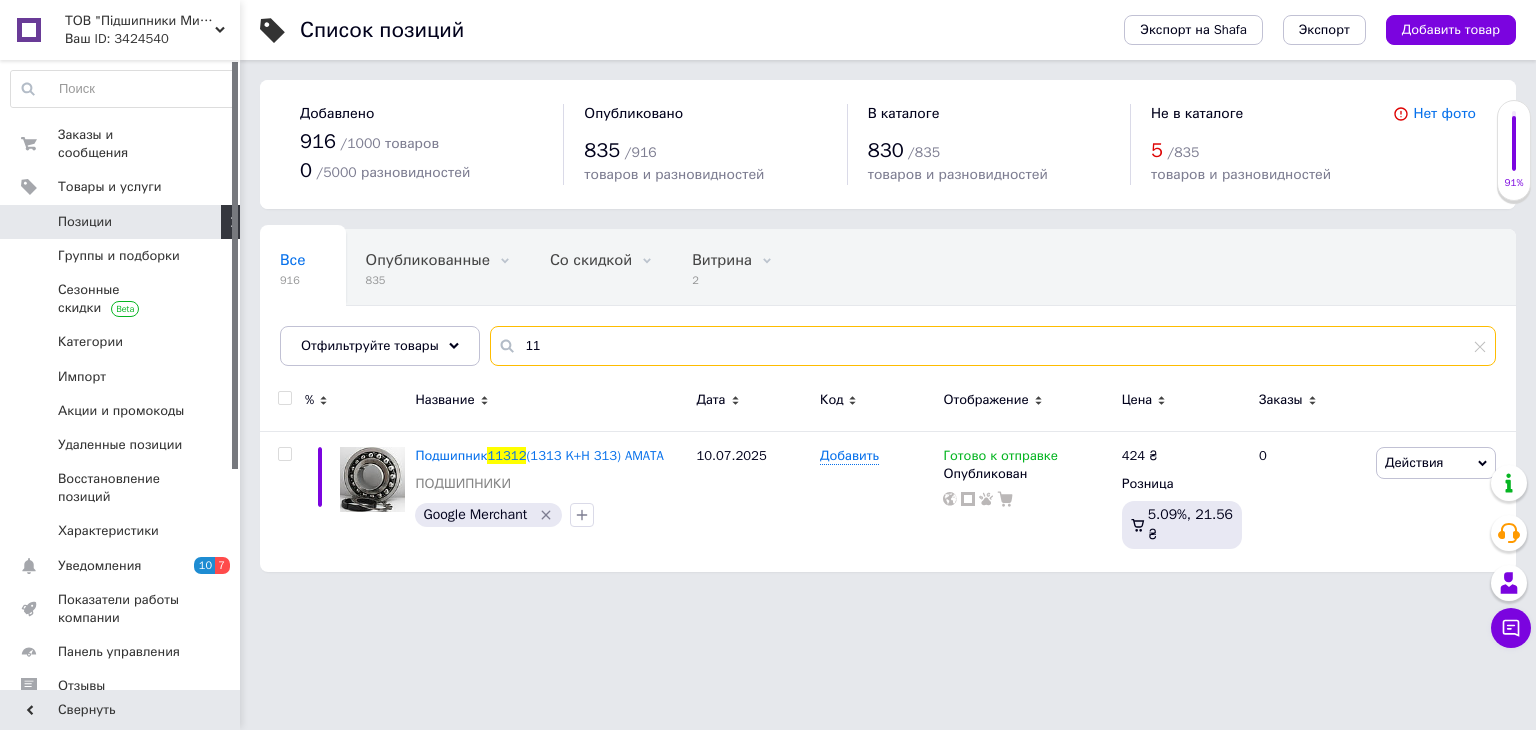 type on "1" 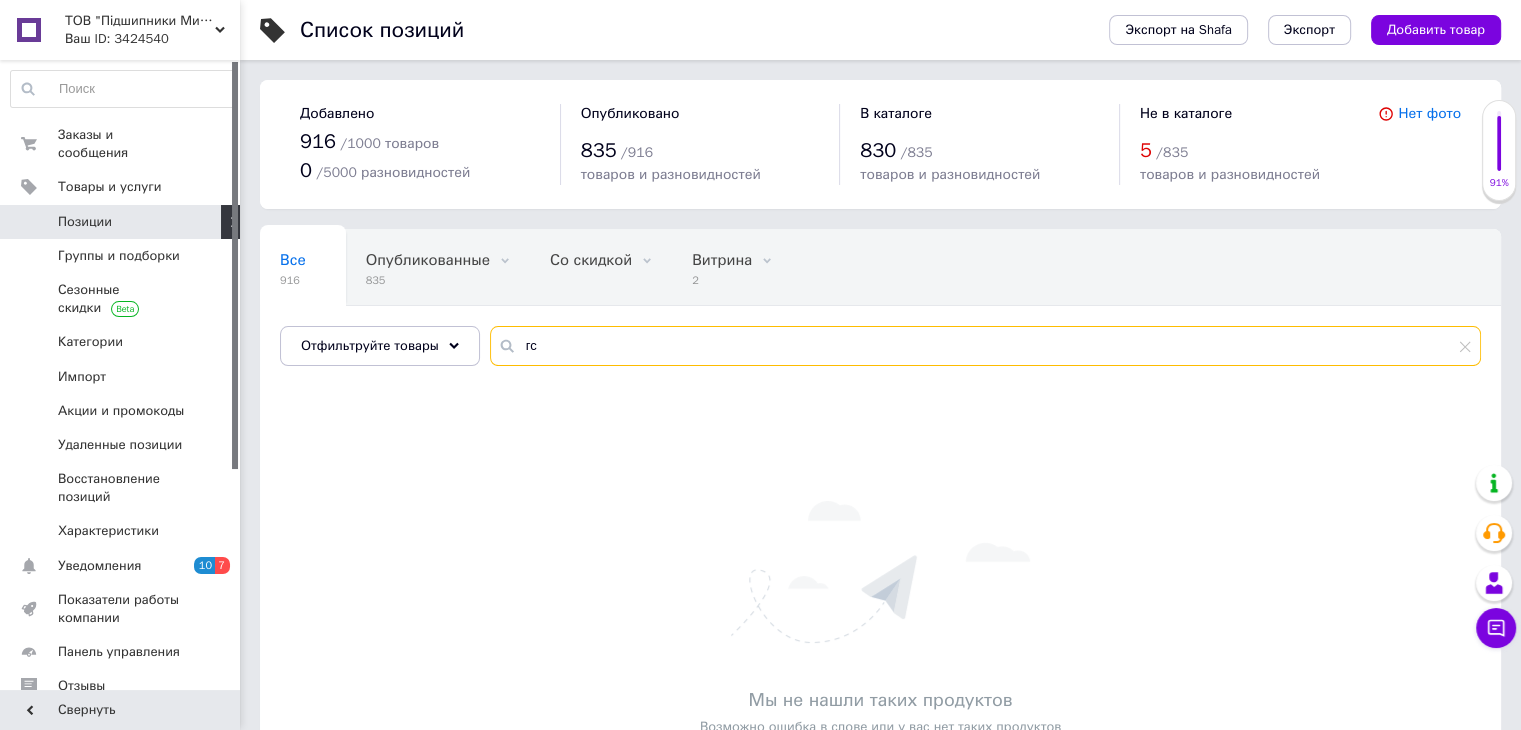 type on "г" 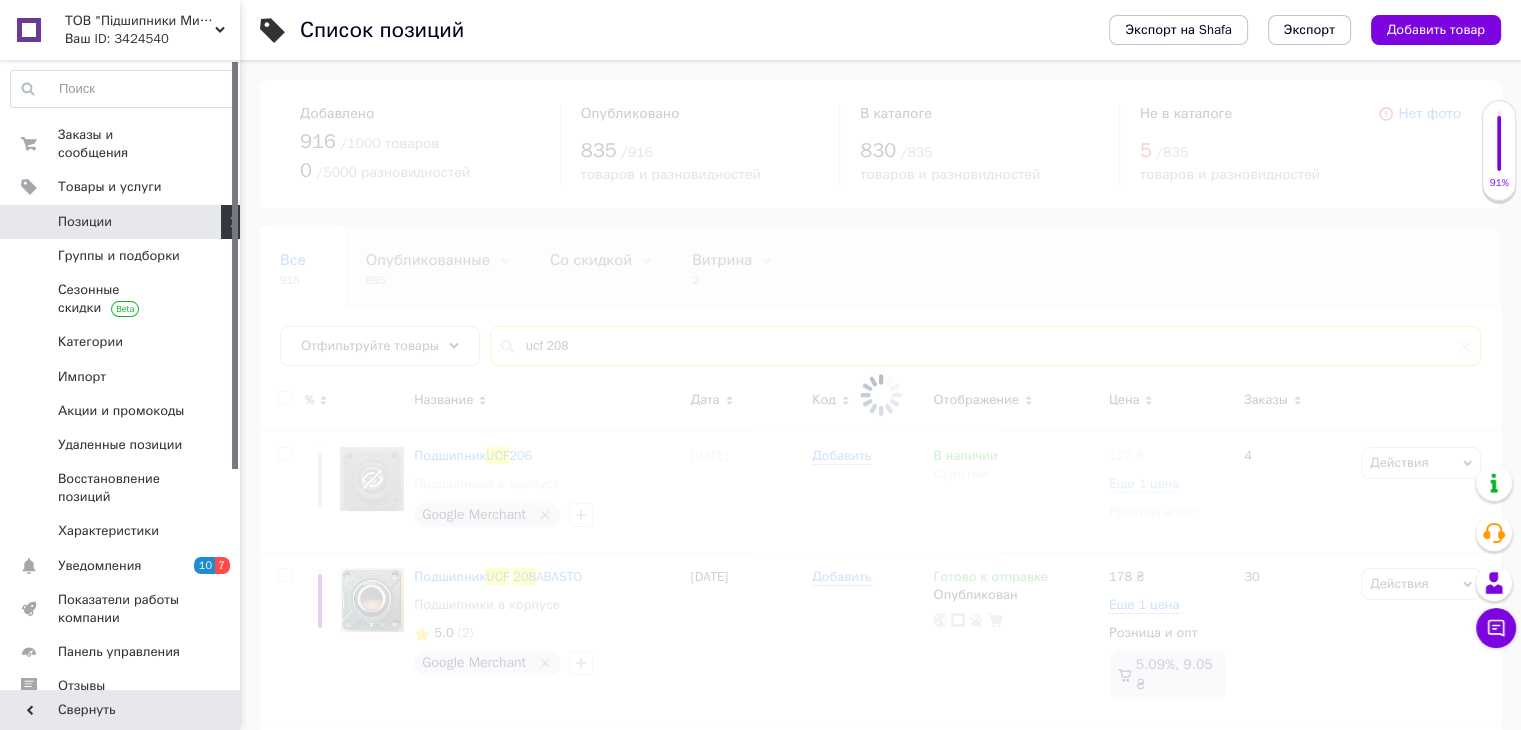 type on "ucf 208" 